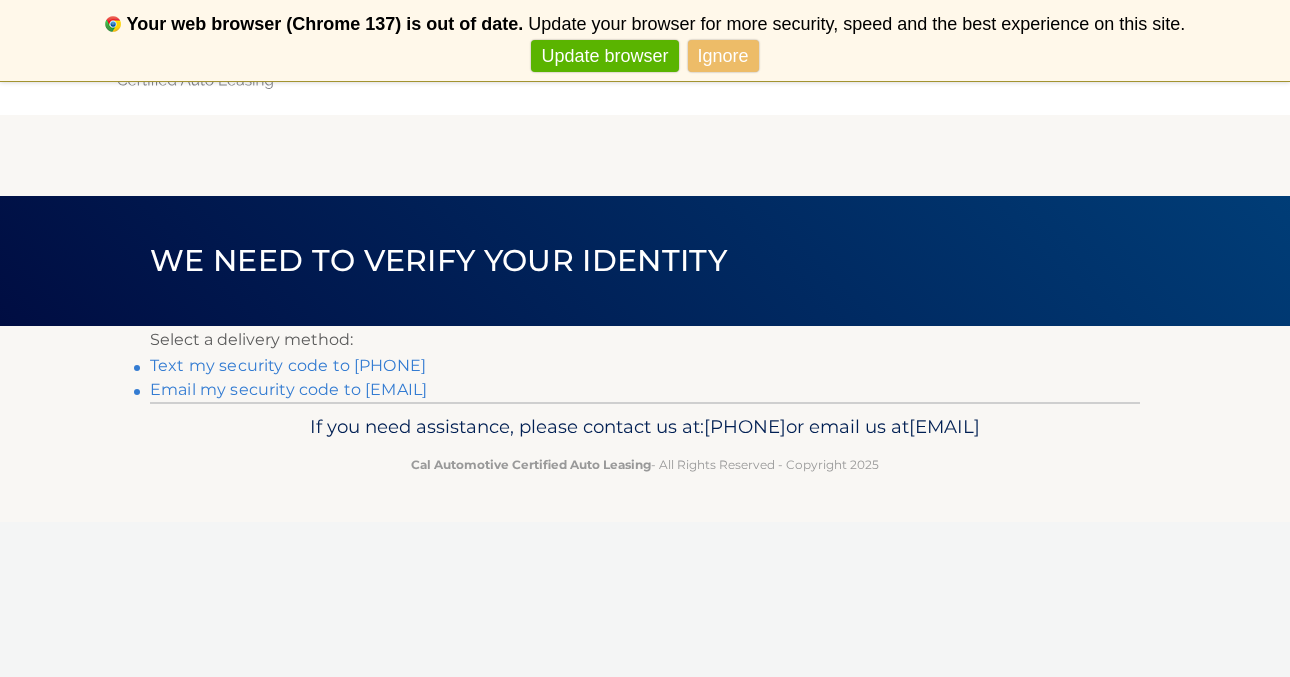 scroll, scrollTop: 0, scrollLeft: 0, axis: both 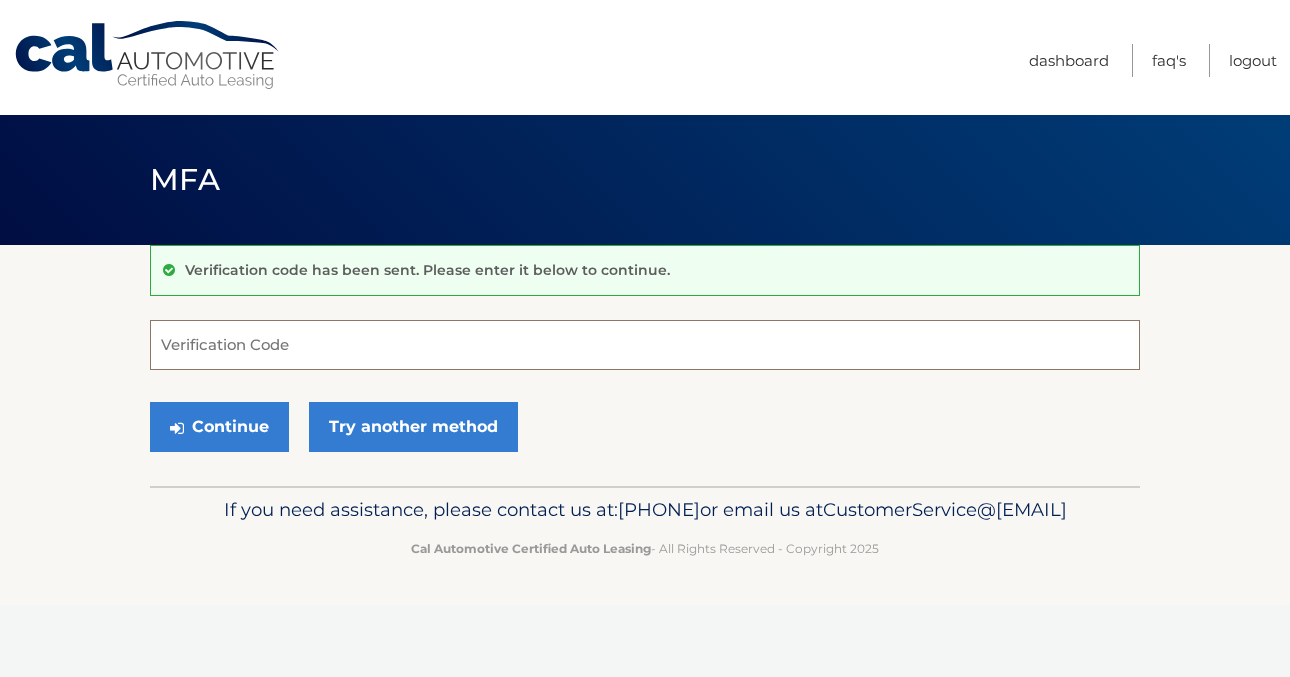 click on "Verification Code" at bounding box center (645, 345) 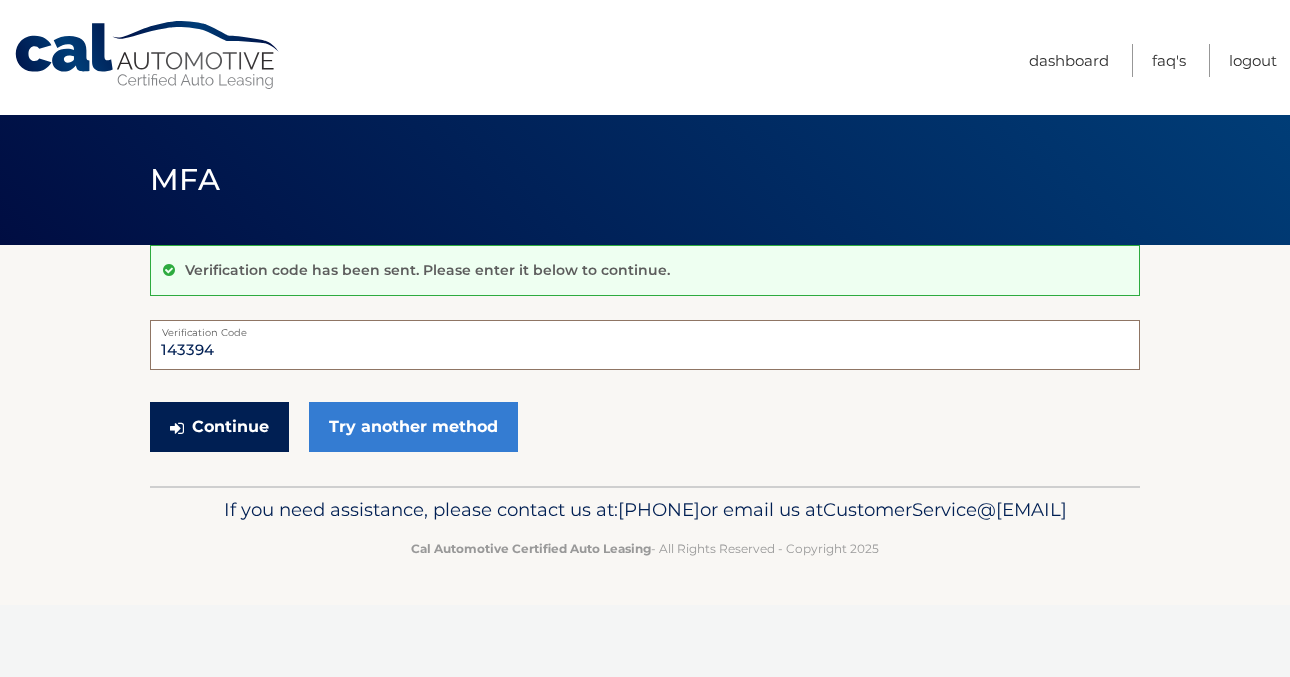type on "143394" 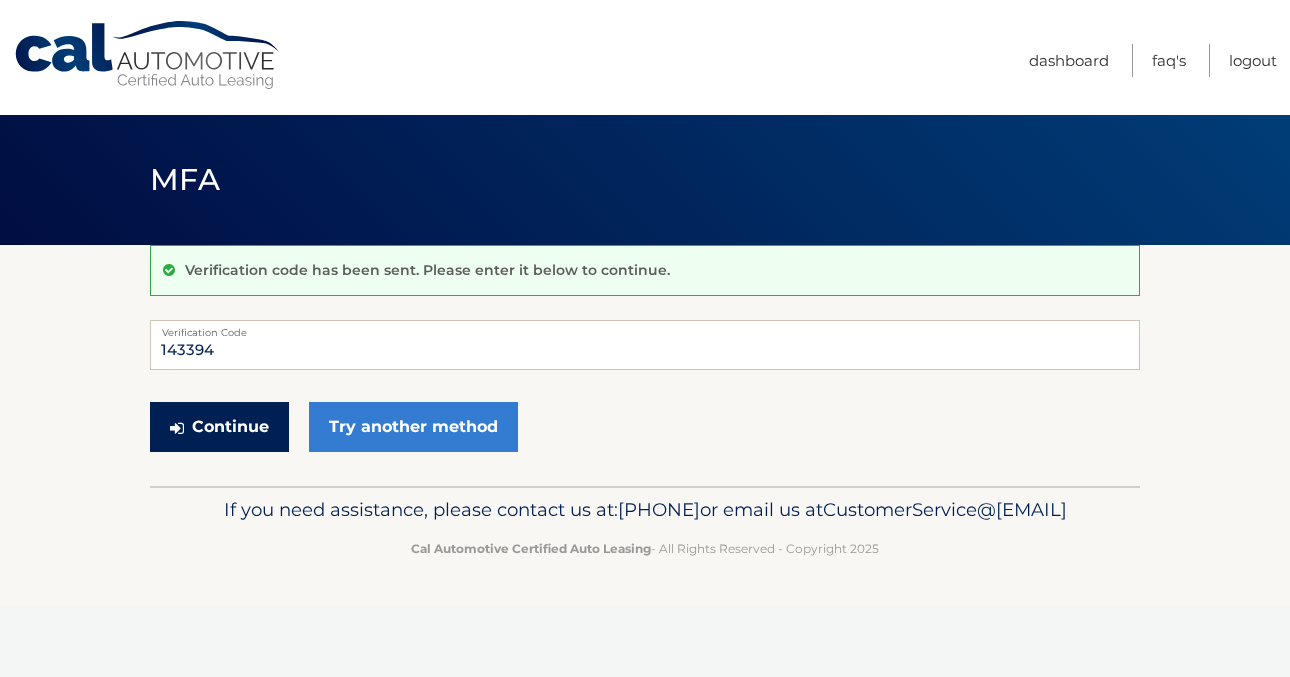 click on "Continue" at bounding box center (219, 427) 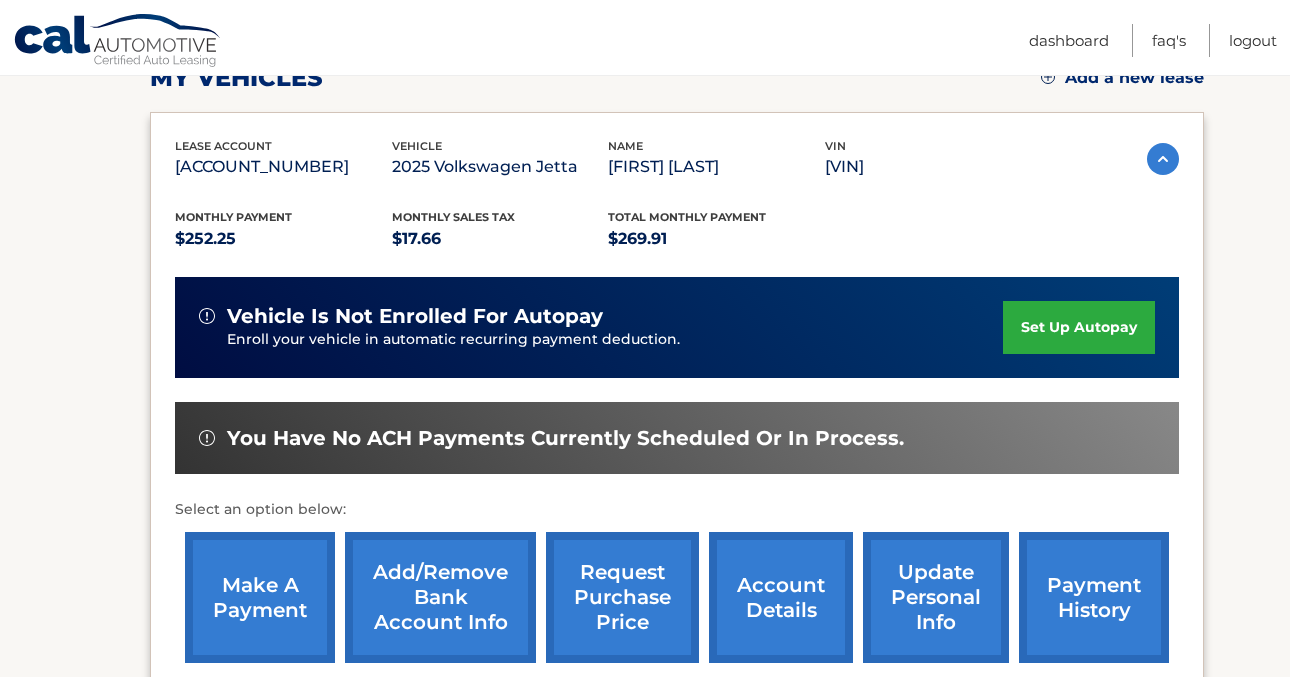 scroll, scrollTop: 304, scrollLeft: 0, axis: vertical 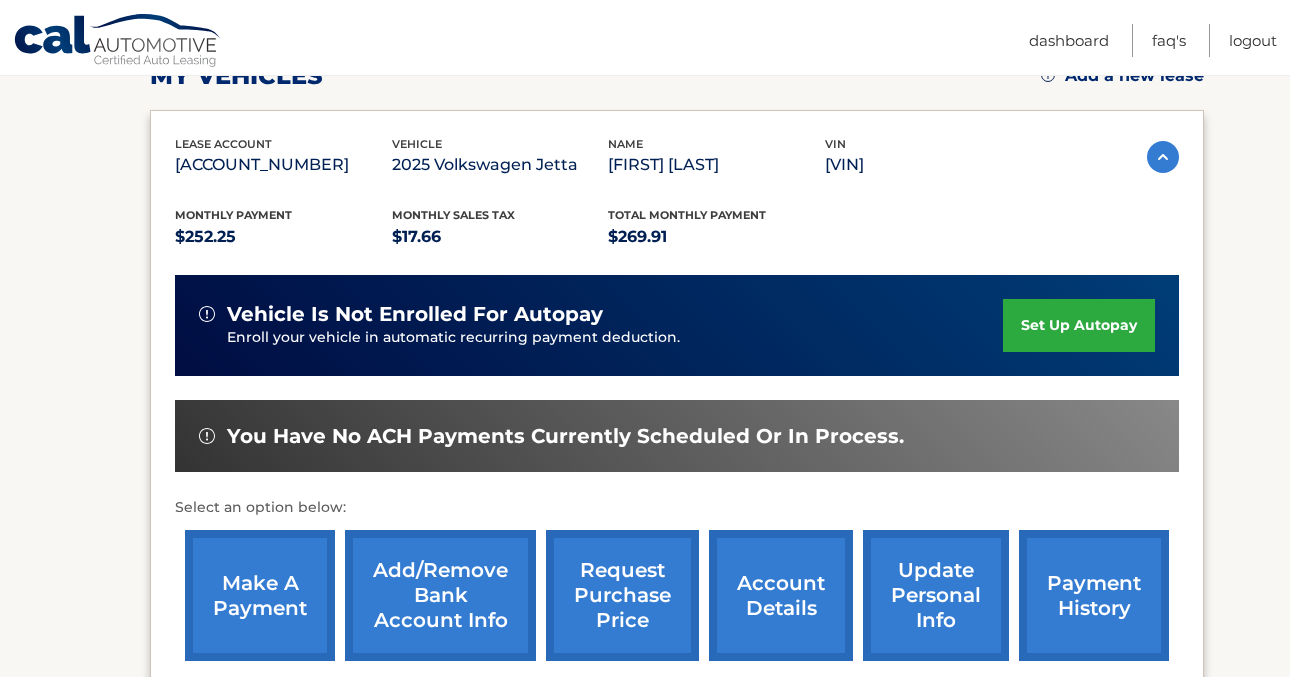 click on "payment history" at bounding box center (1094, 595) 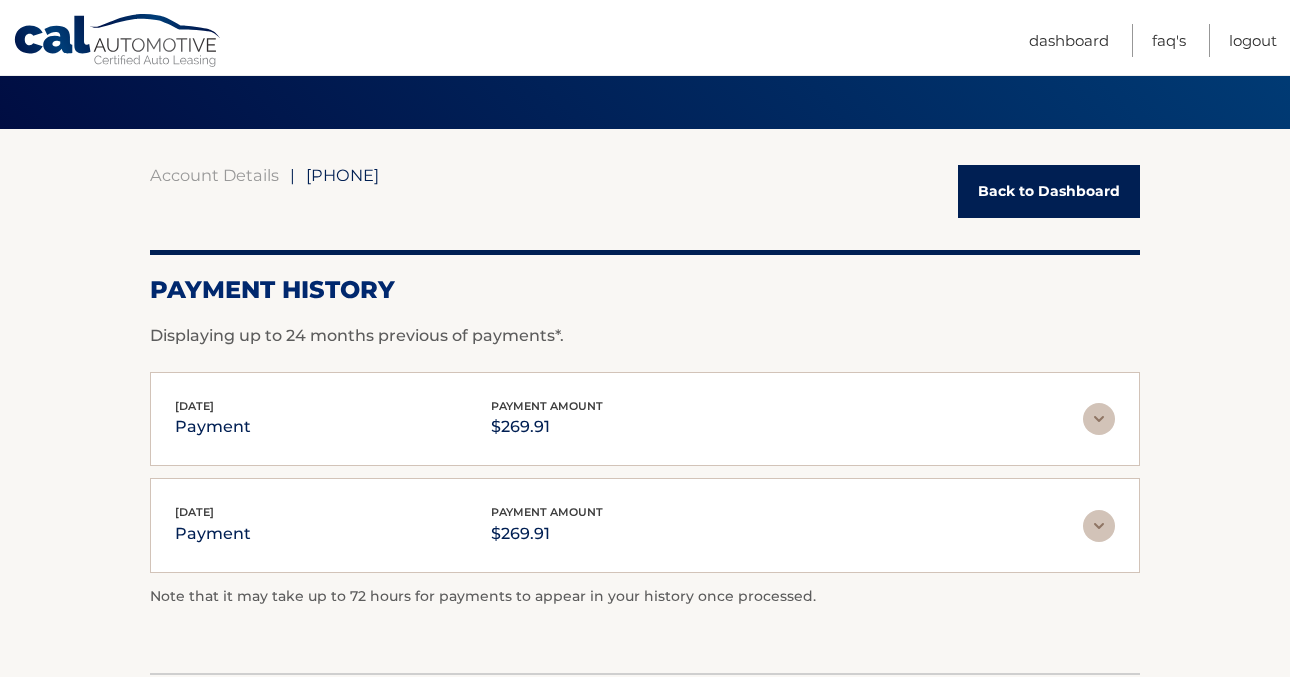 scroll, scrollTop: 110, scrollLeft: 0, axis: vertical 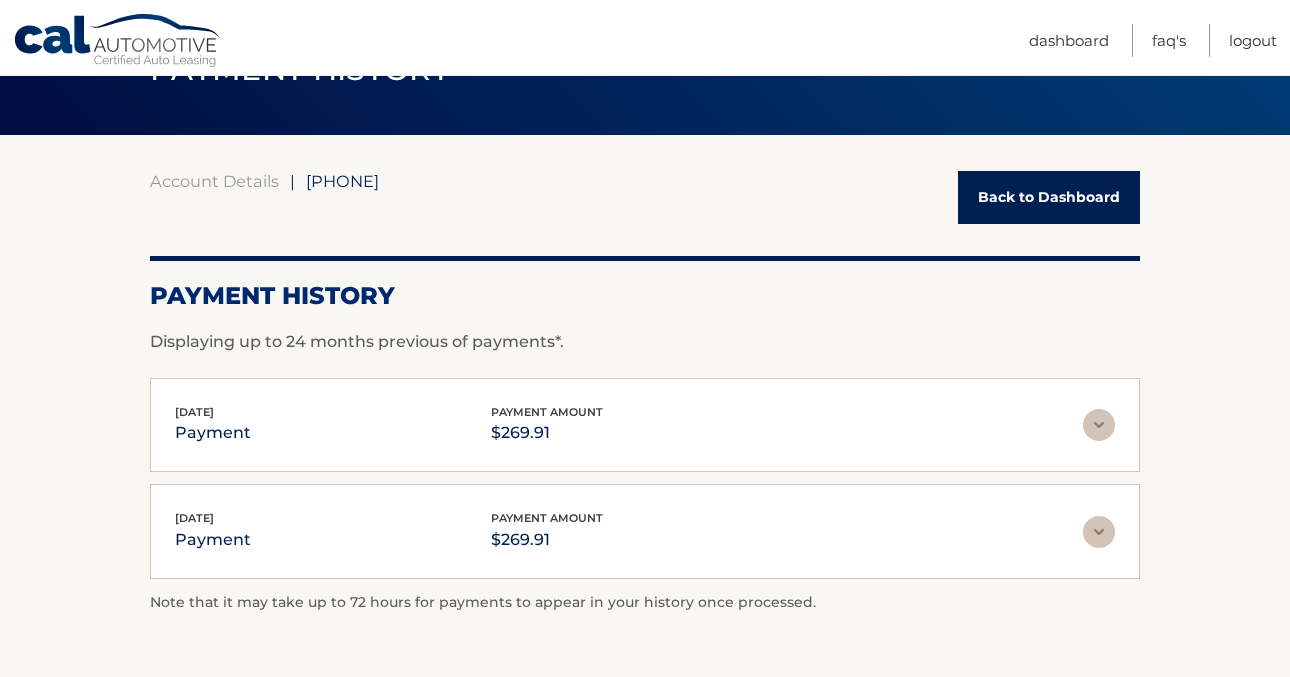click on "Back to Dashboard" at bounding box center (1049, 197) 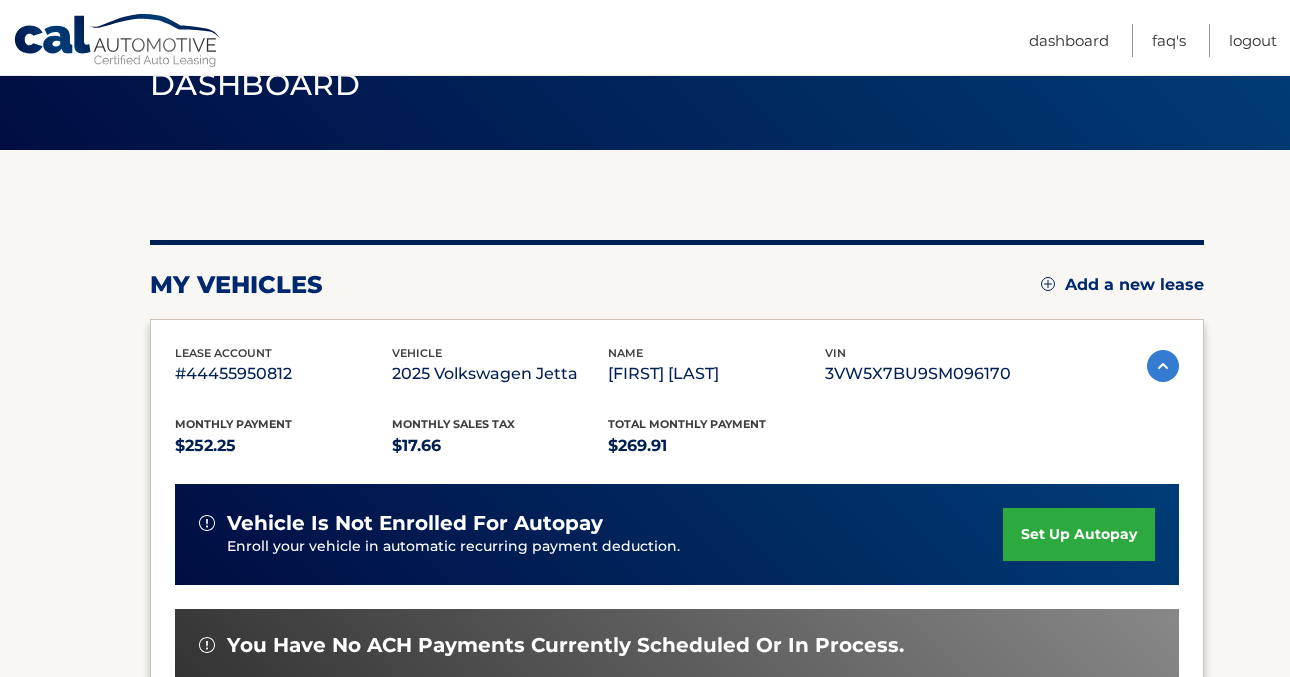scroll, scrollTop: 143, scrollLeft: 0, axis: vertical 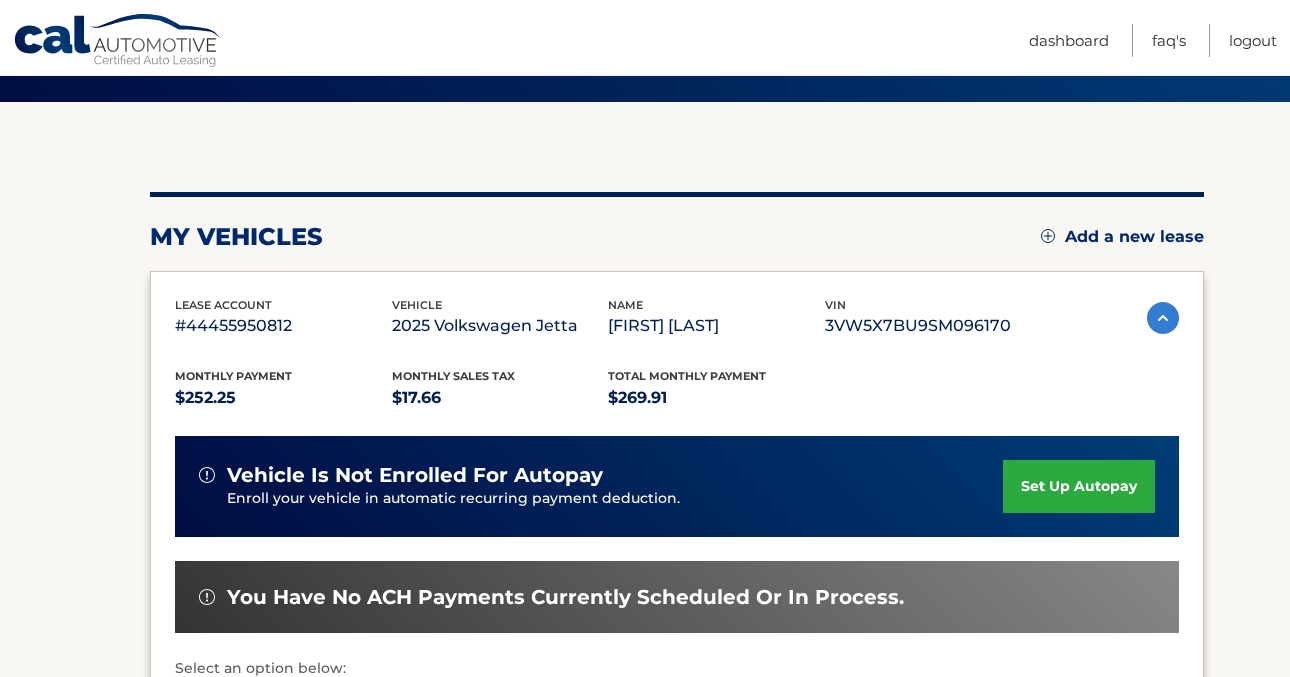 click on "set up autopay" at bounding box center [1079, 486] 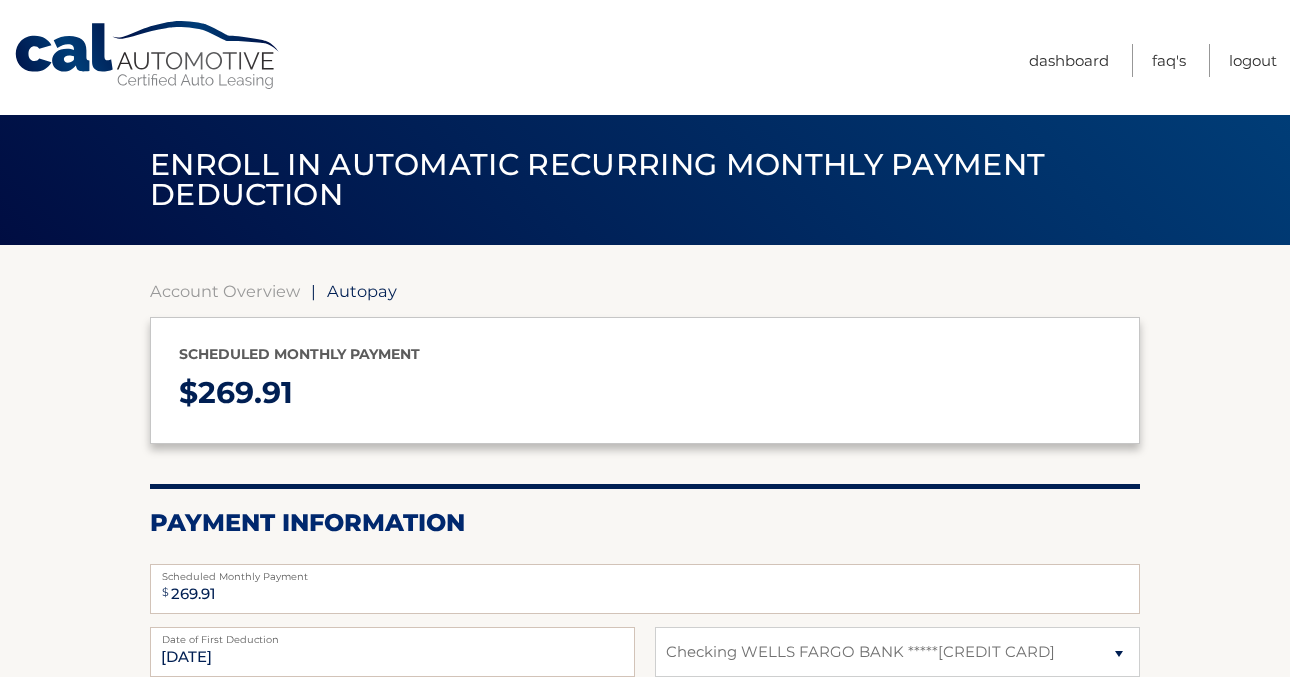 select on "ZjU2NjEwMzEtZTY4ZS00MDFlLWJlNjMtZmMxY2MxZjdmNDIw" 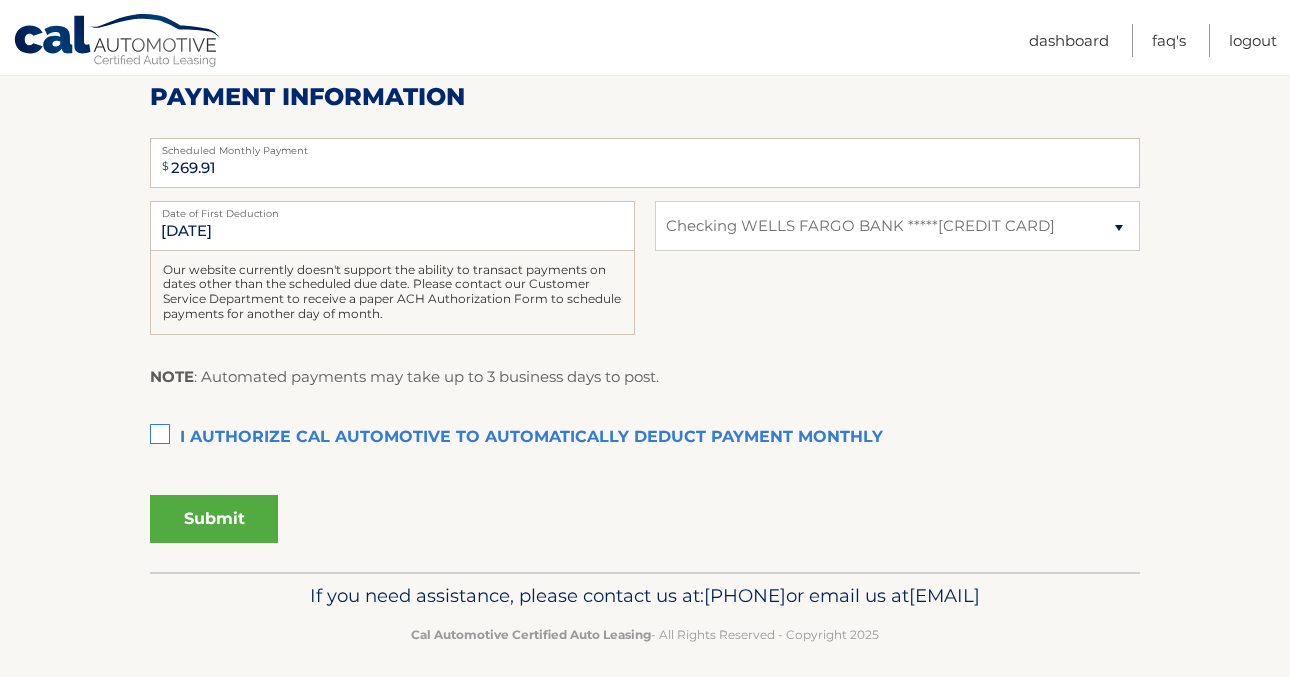scroll, scrollTop: 430, scrollLeft: 0, axis: vertical 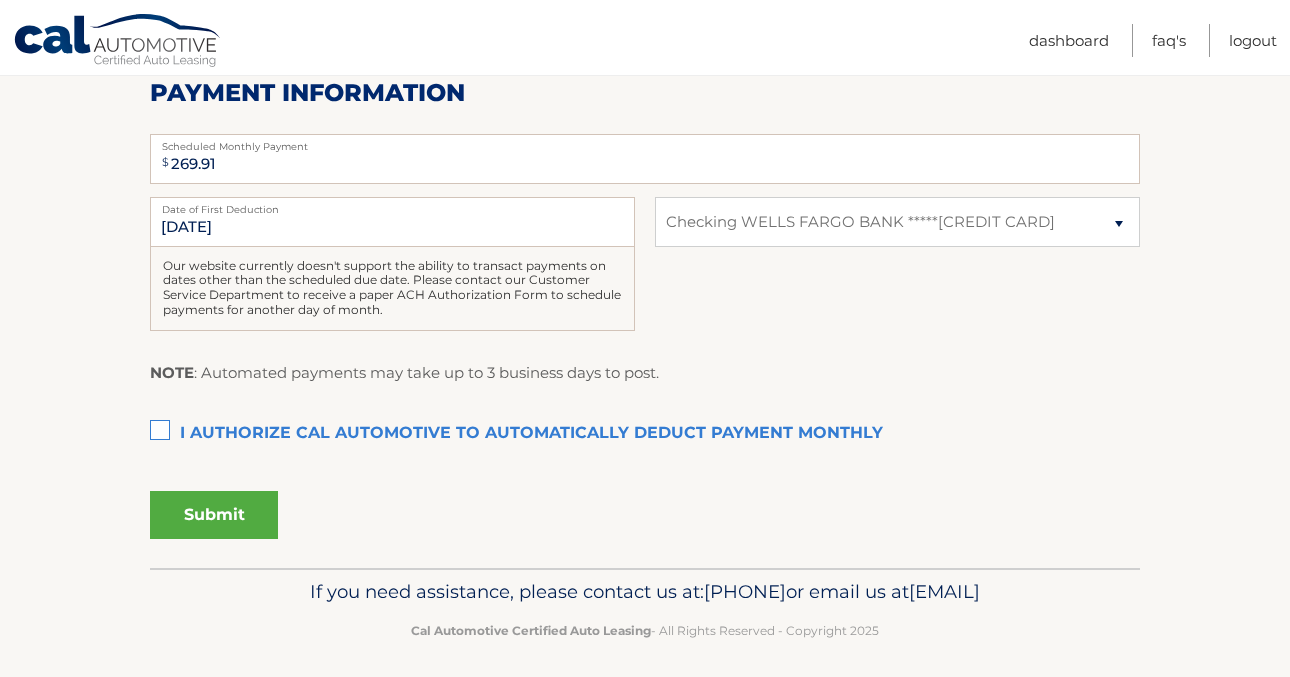click on "I authorize cal automotive to automatically deduct payment monthly
This checkbox must be checked" at bounding box center (645, 434) 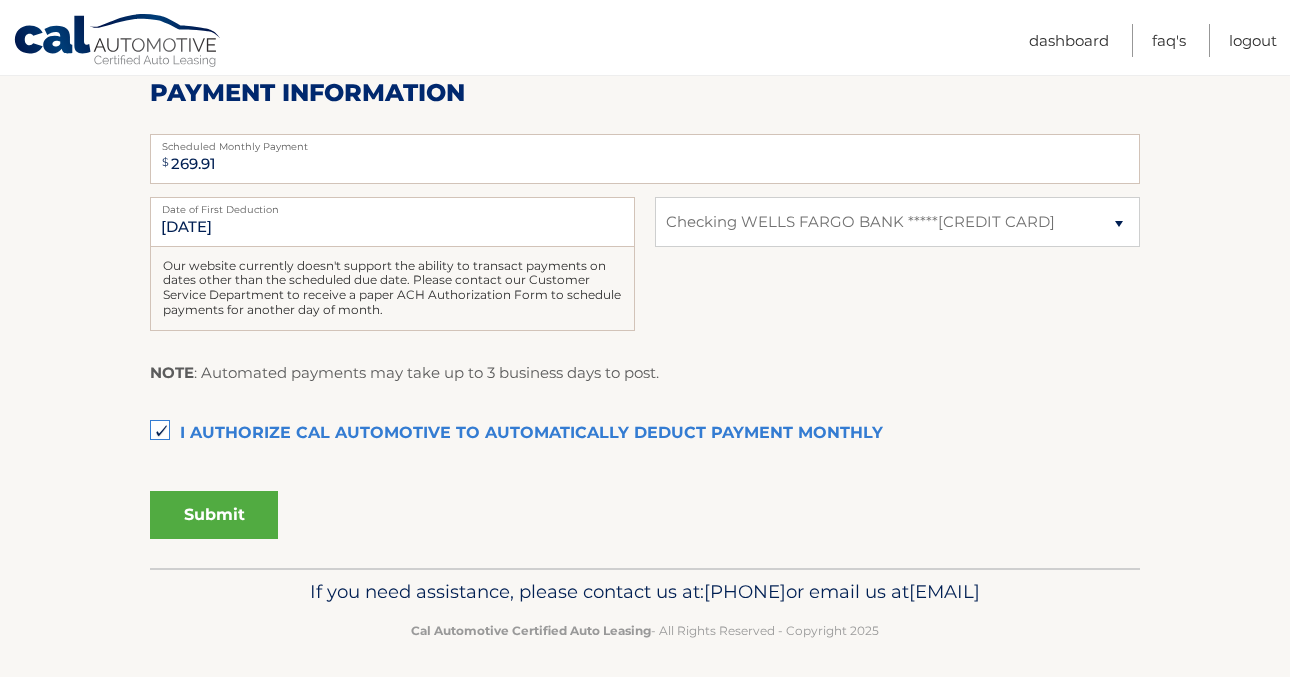 click on "Submit" at bounding box center [214, 515] 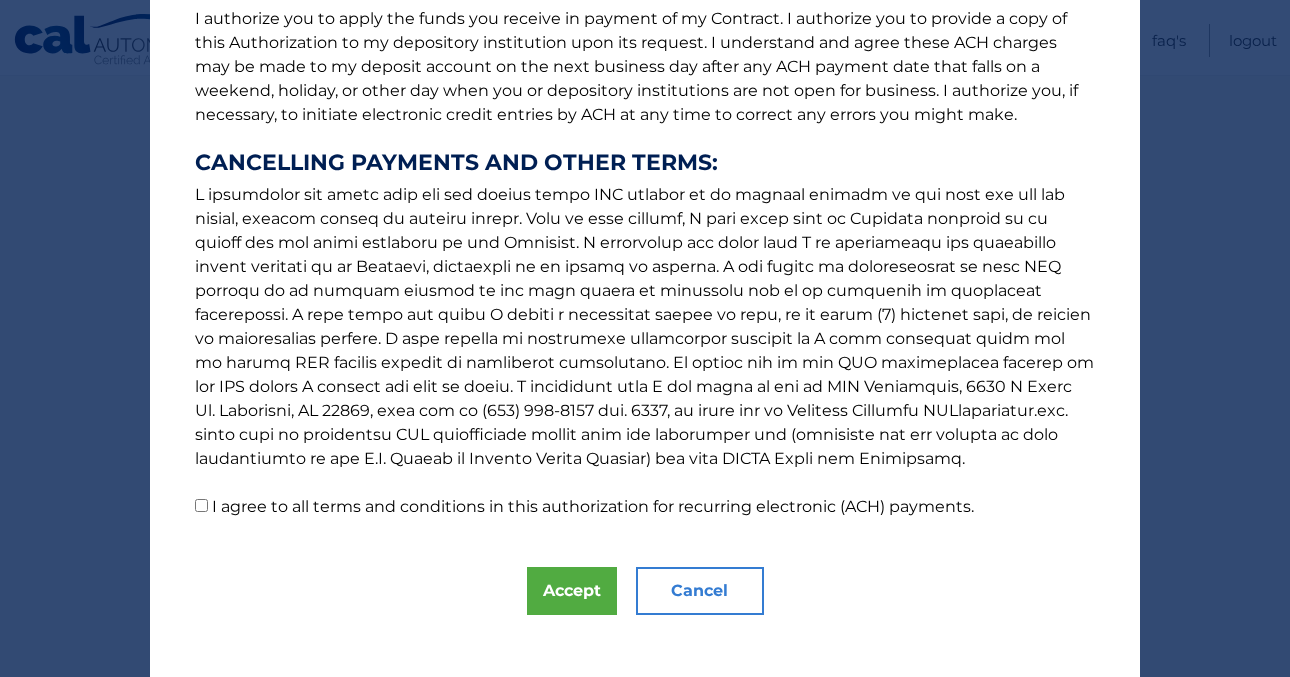 scroll, scrollTop: 291, scrollLeft: 0, axis: vertical 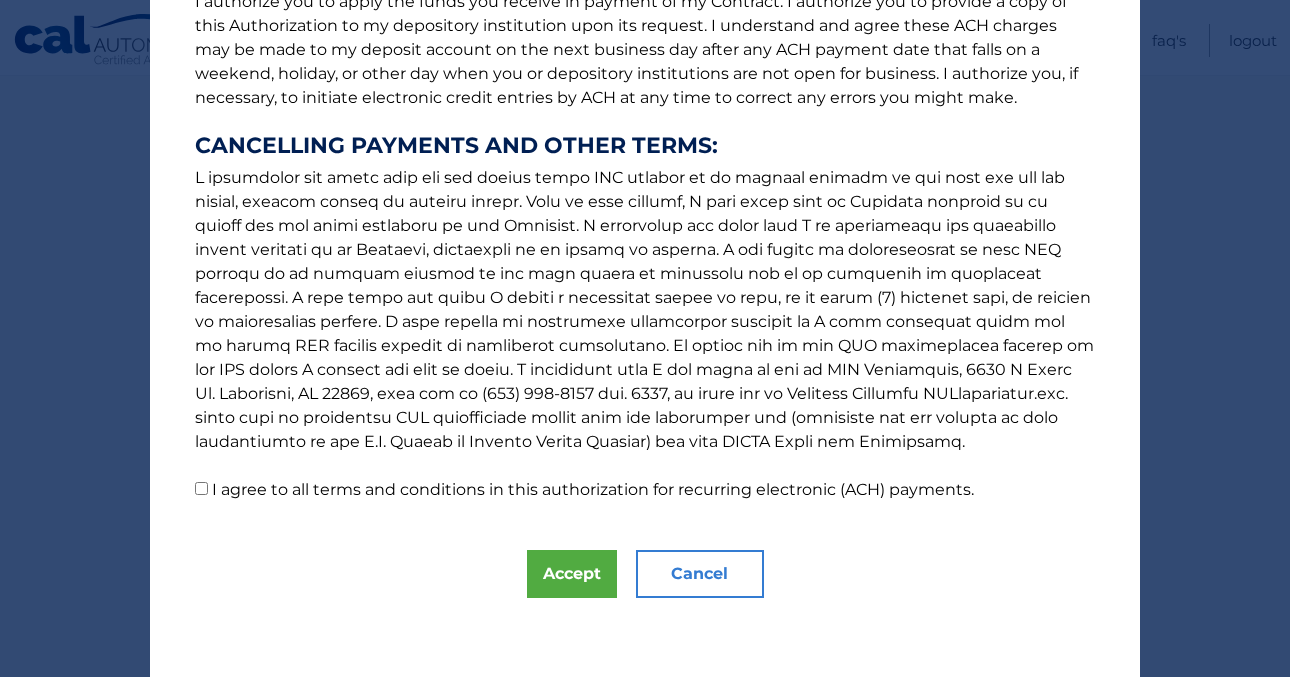 click on "I agree to all terms and conditions in this authorization for recurring electronic (ACH) payments." at bounding box center [201, 488] 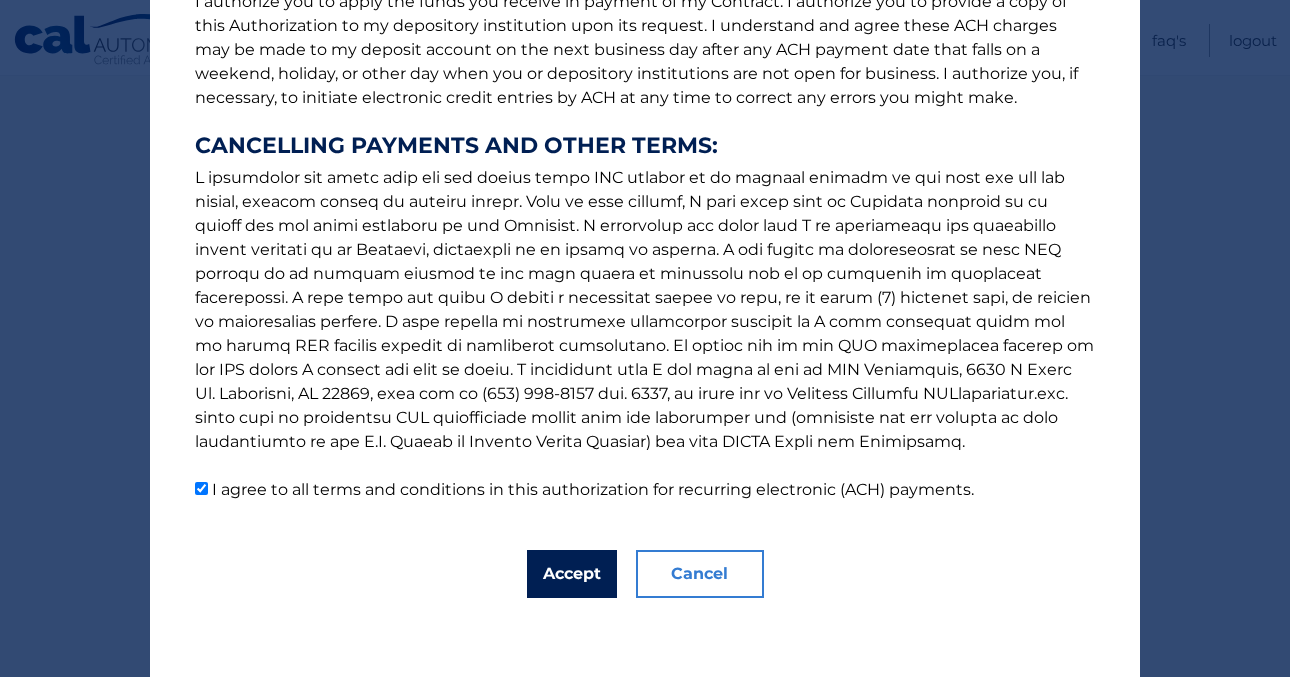 click on "Accept" at bounding box center [572, 574] 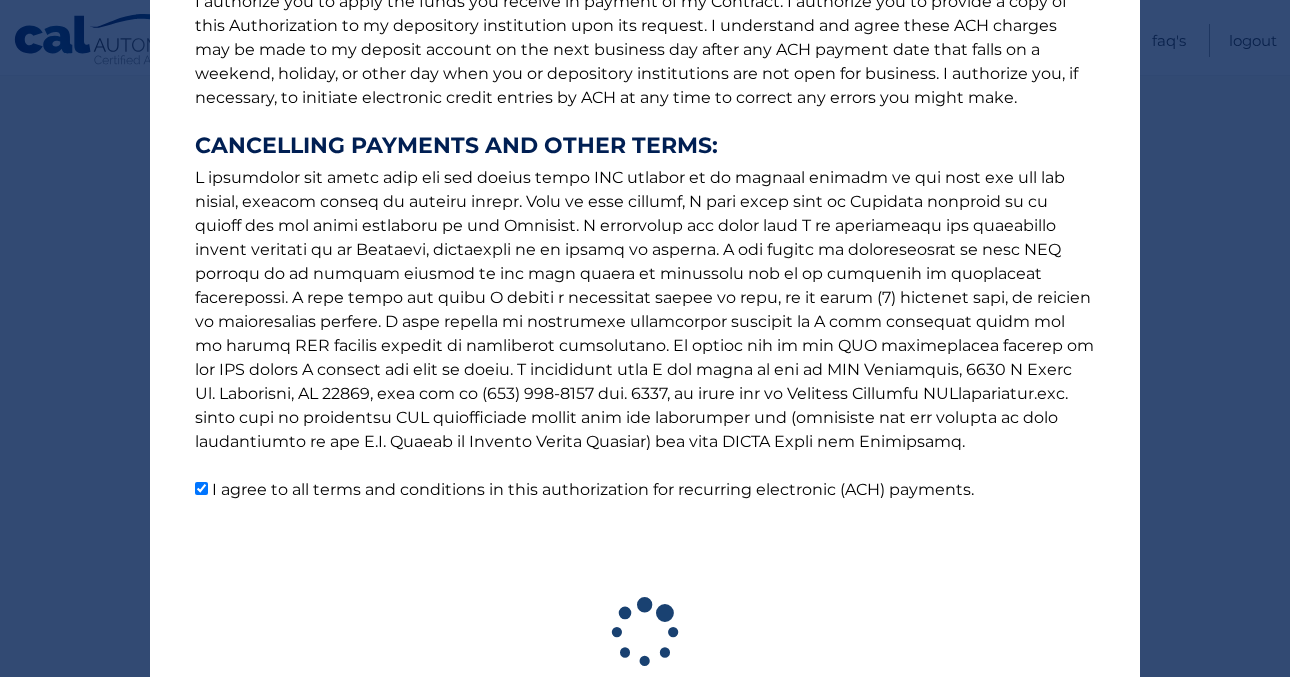 scroll, scrollTop: 416, scrollLeft: 0, axis: vertical 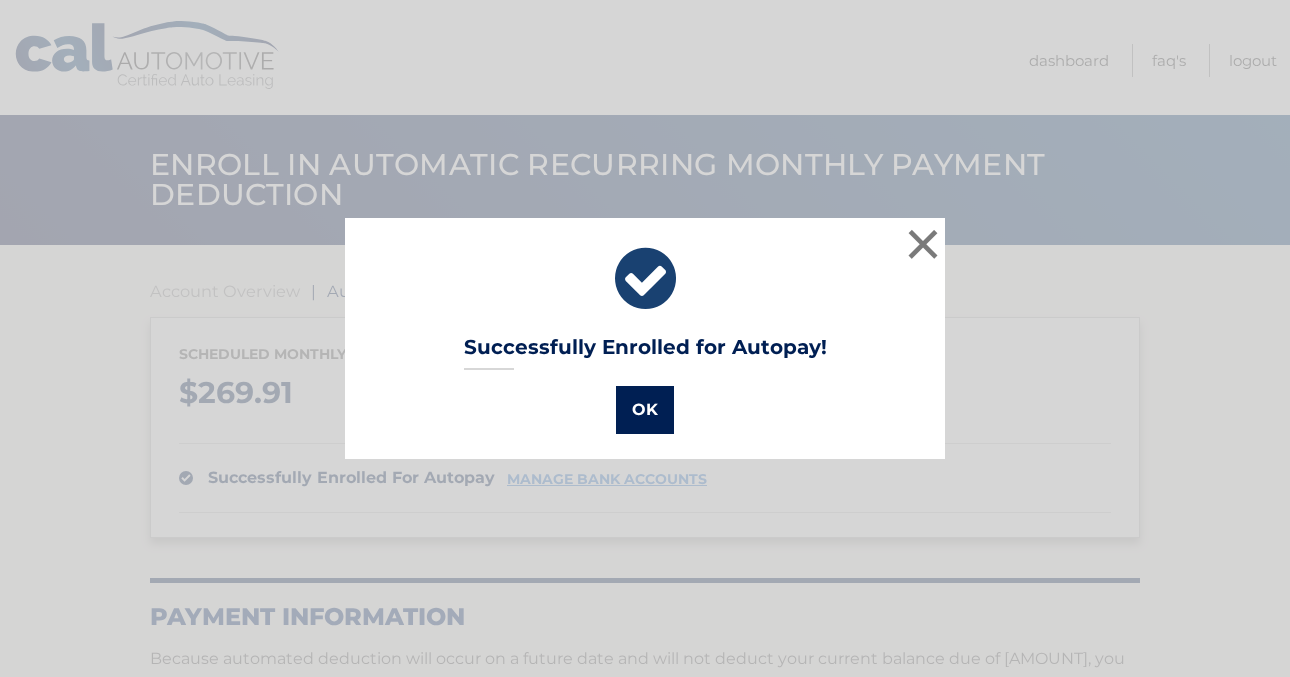 click on "OK" at bounding box center [645, 410] 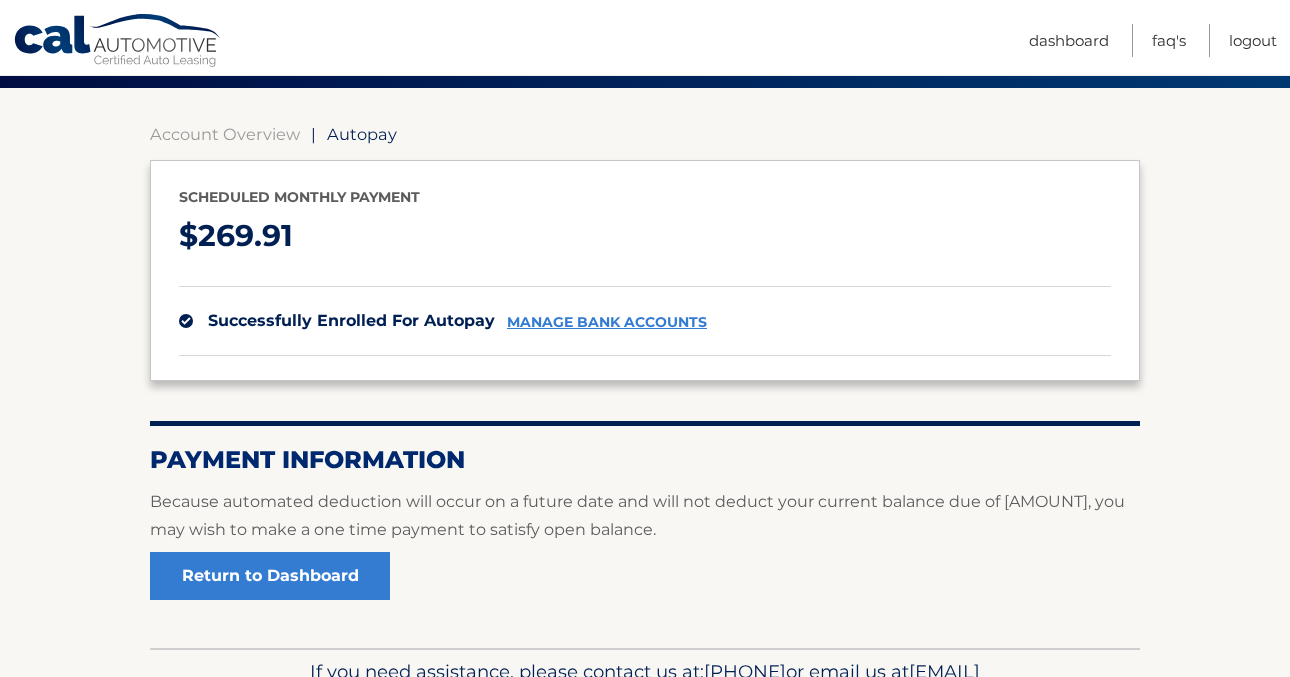 scroll, scrollTop: 280, scrollLeft: 0, axis: vertical 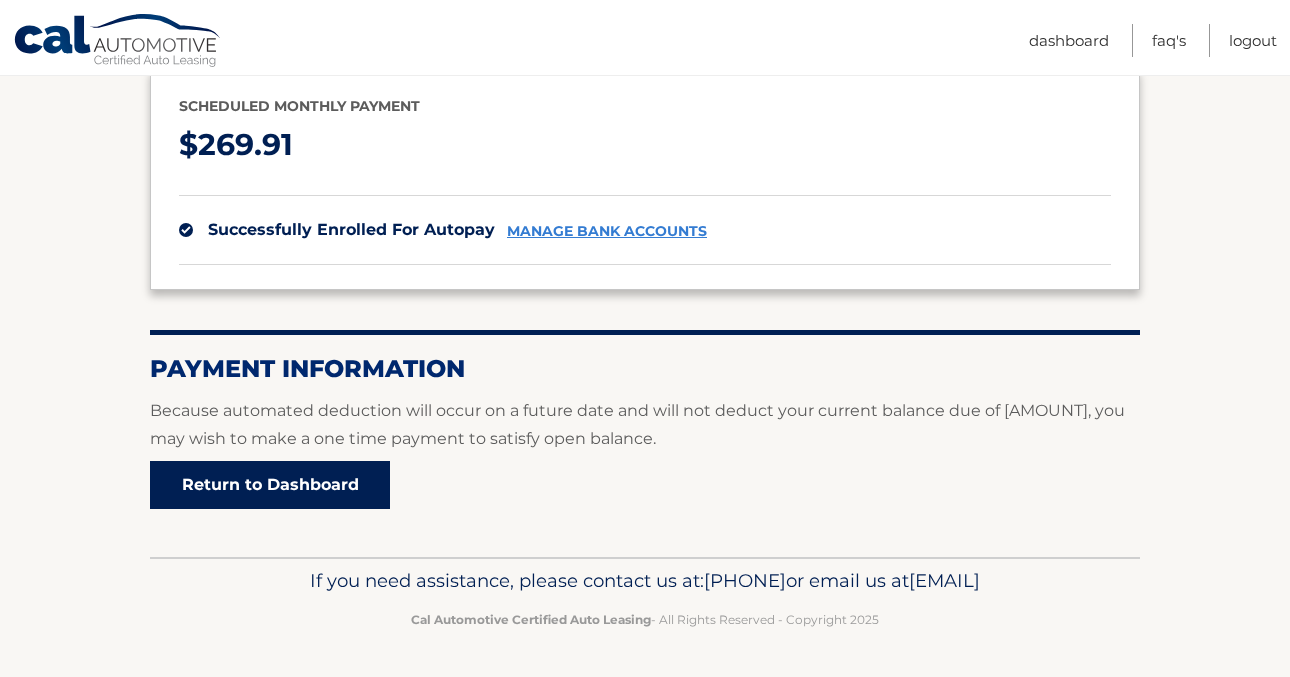 click on "Return to Dashboard" at bounding box center (270, 485) 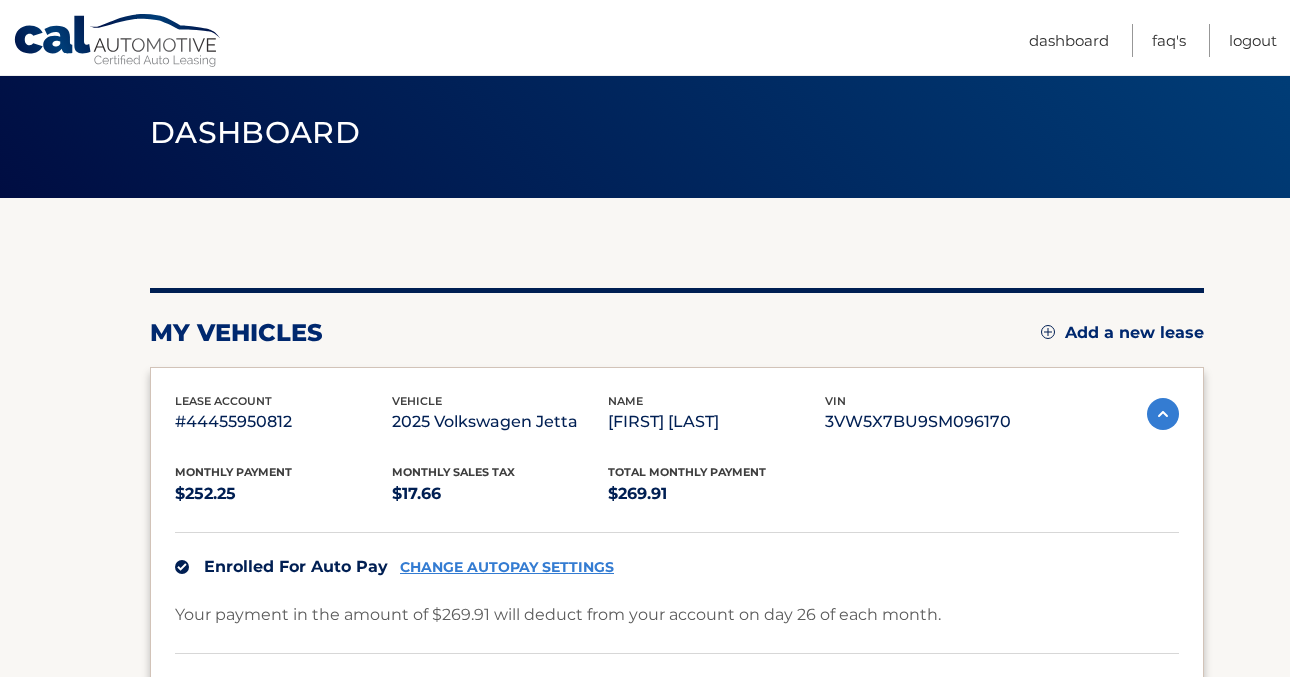 scroll, scrollTop: 0, scrollLeft: 0, axis: both 